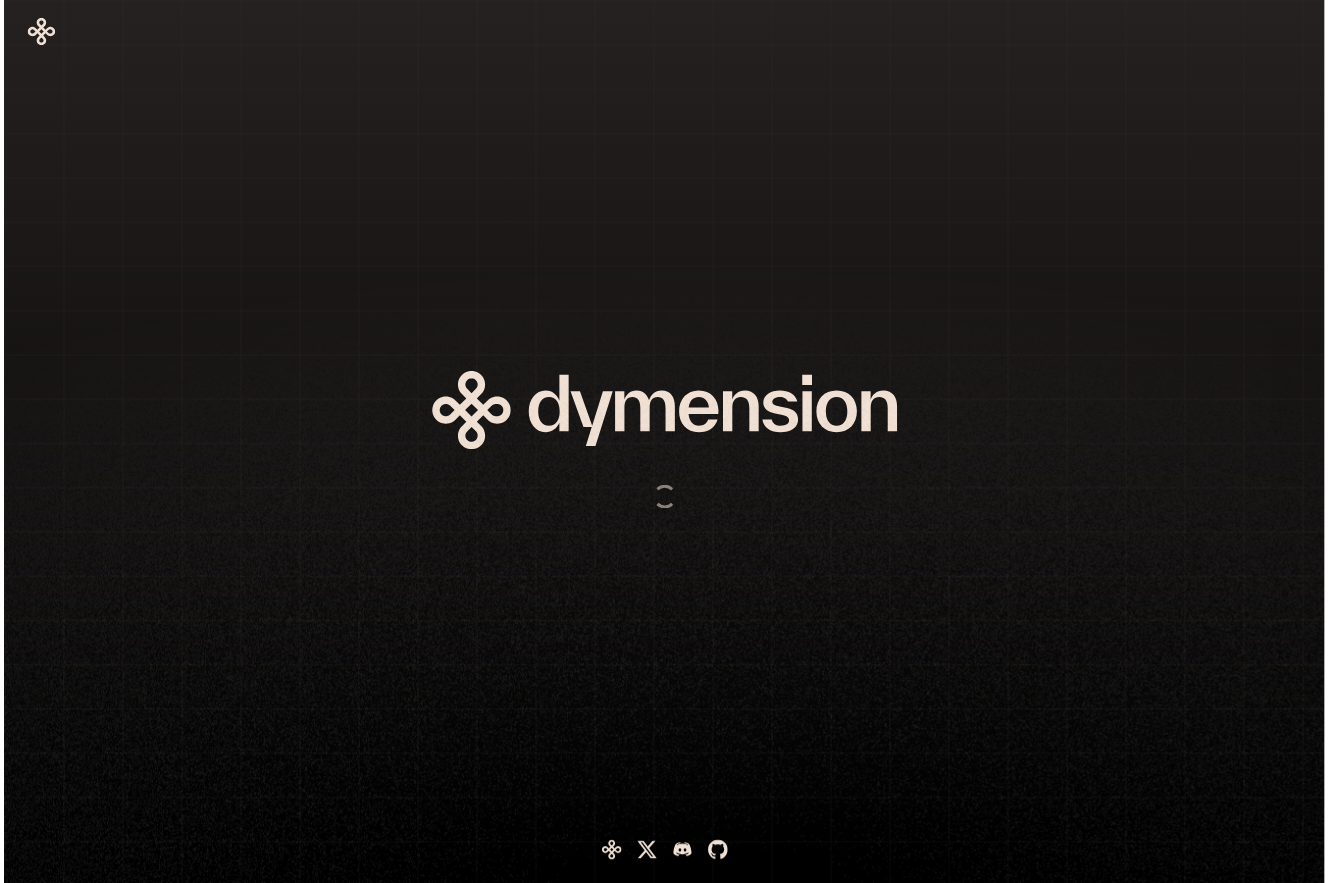 scroll, scrollTop: 0, scrollLeft: 0, axis: both 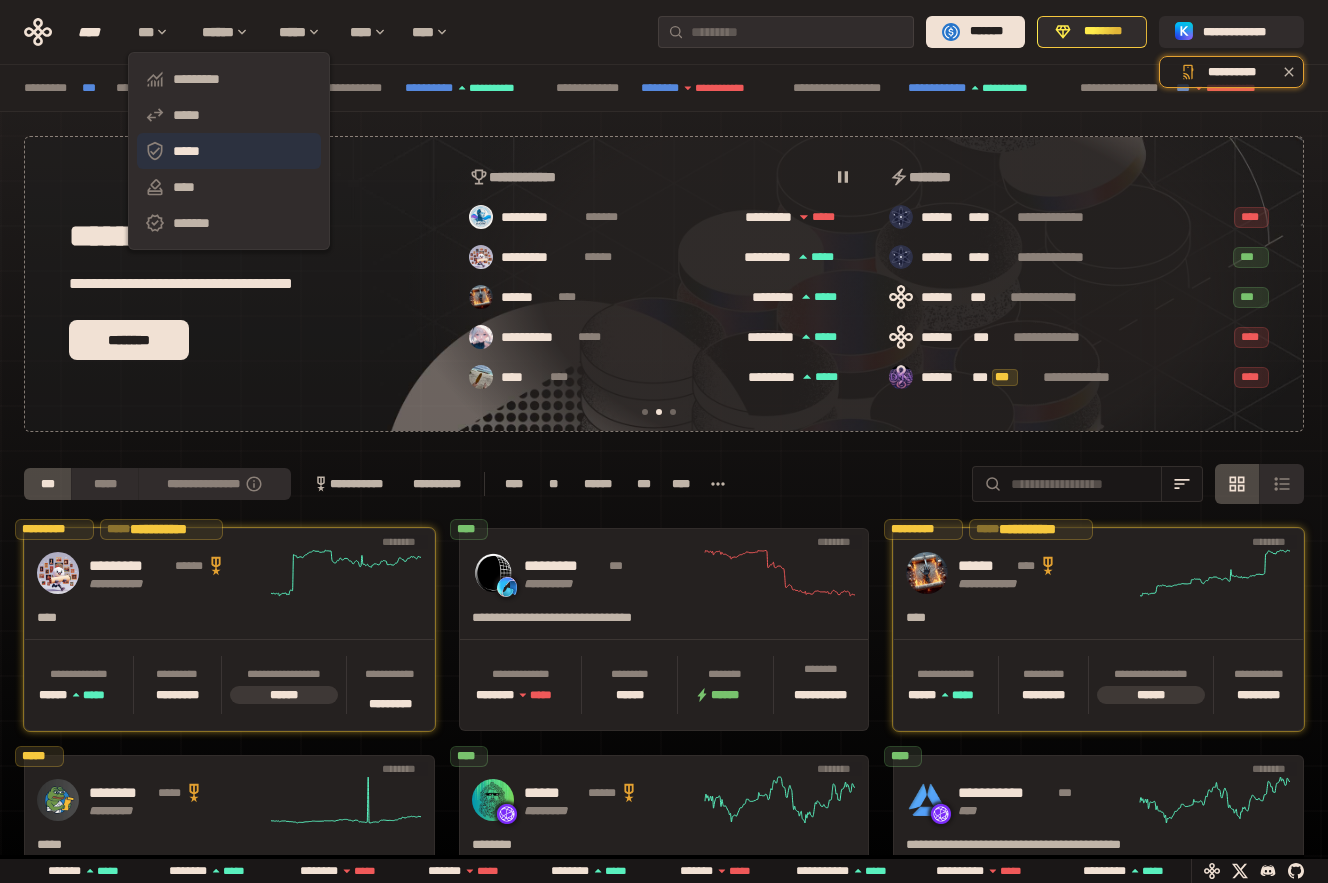 click on "*****" at bounding box center [229, 151] 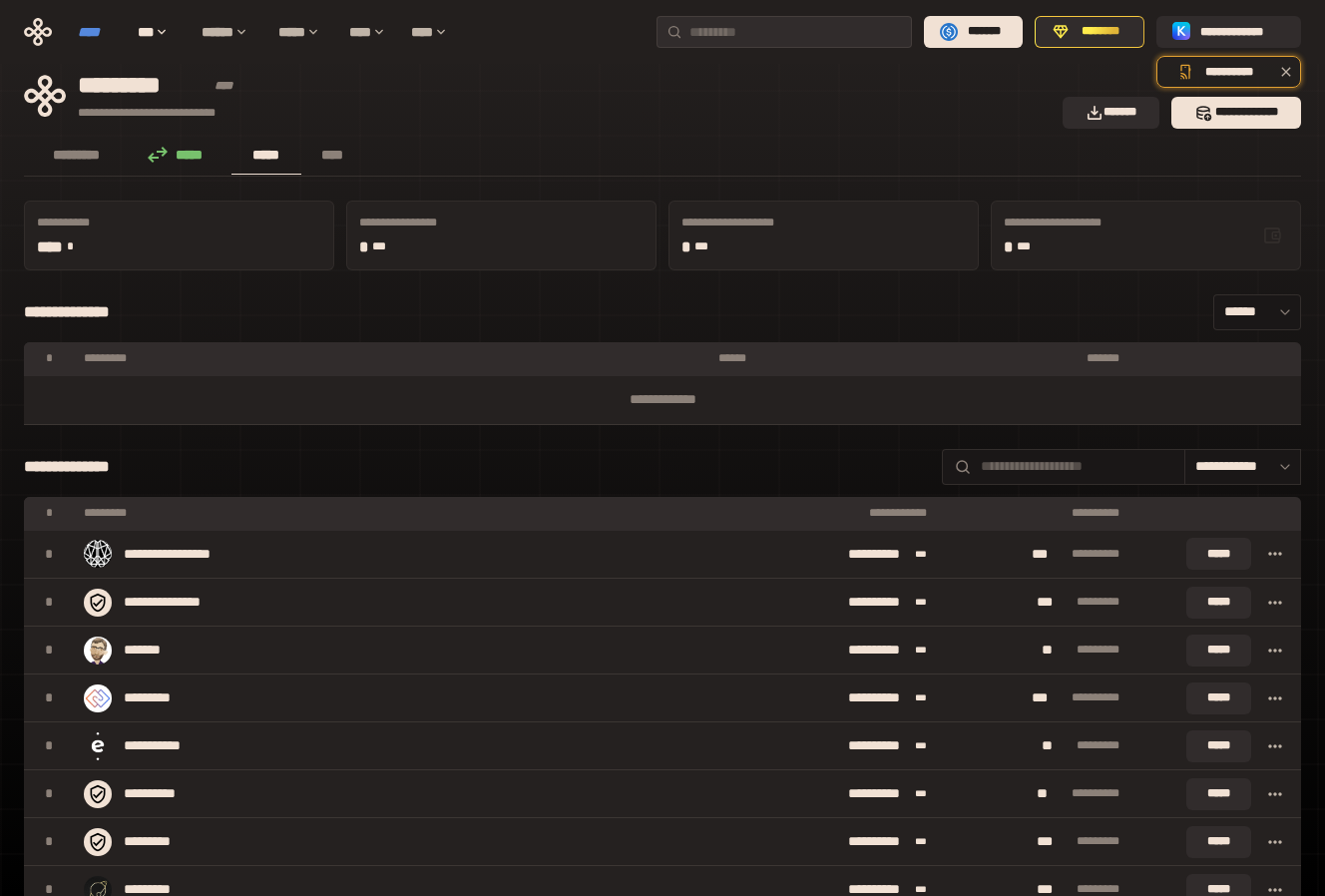 click on "****" at bounding box center (98, 32) 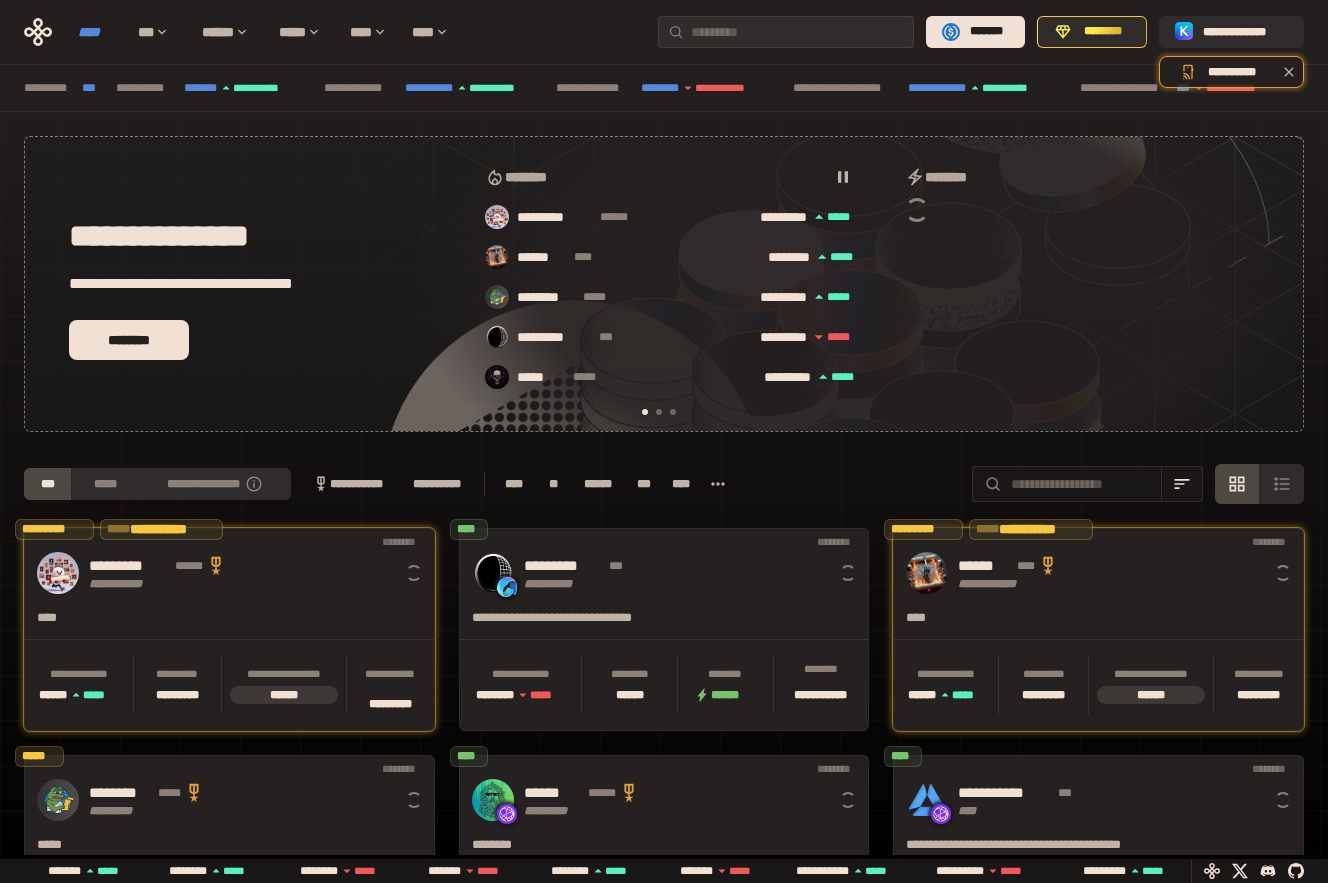 scroll, scrollTop: 0, scrollLeft: 16, axis: horizontal 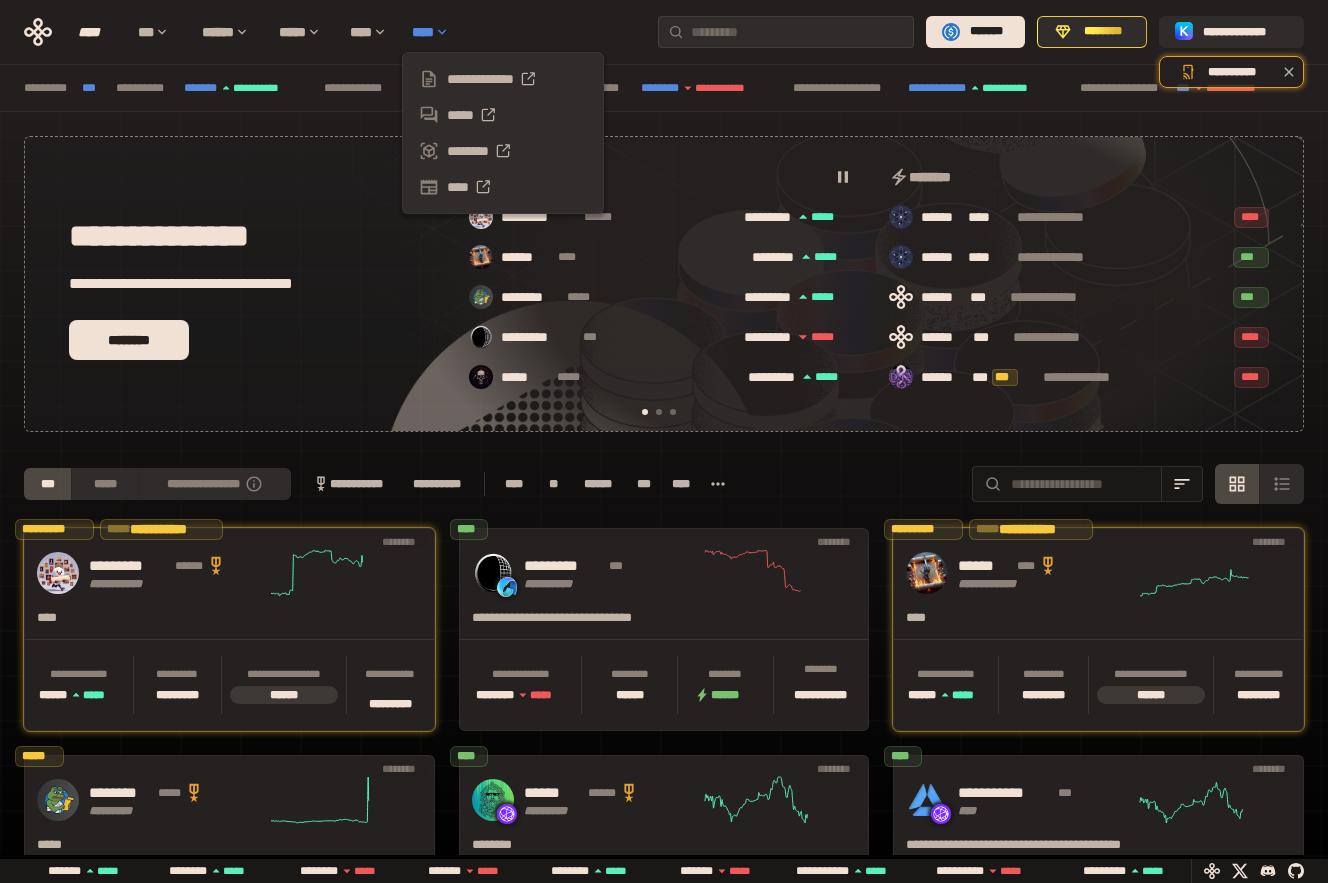 click on "****" at bounding box center (435, 32) 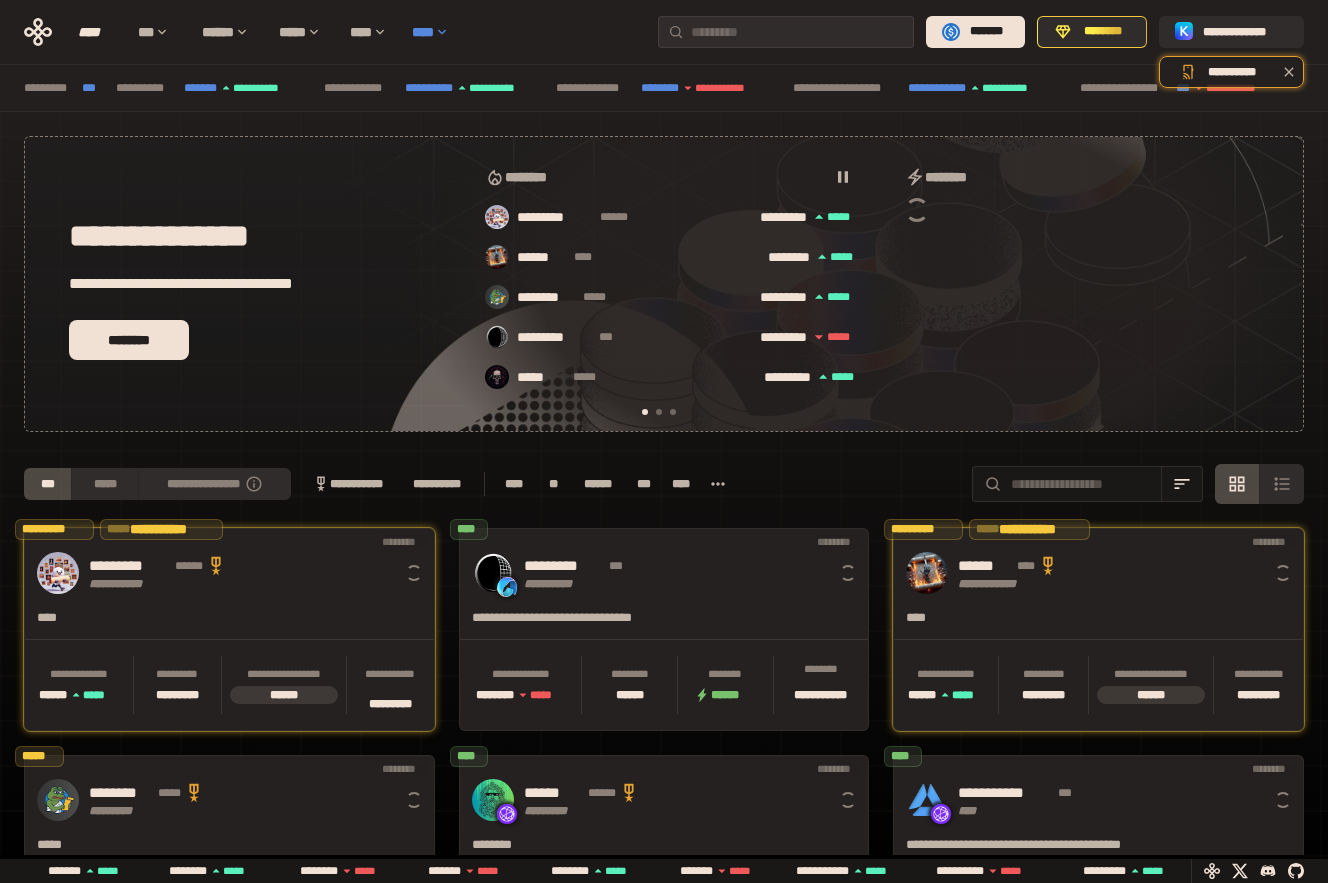 scroll, scrollTop: 0, scrollLeft: 16, axis: horizontal 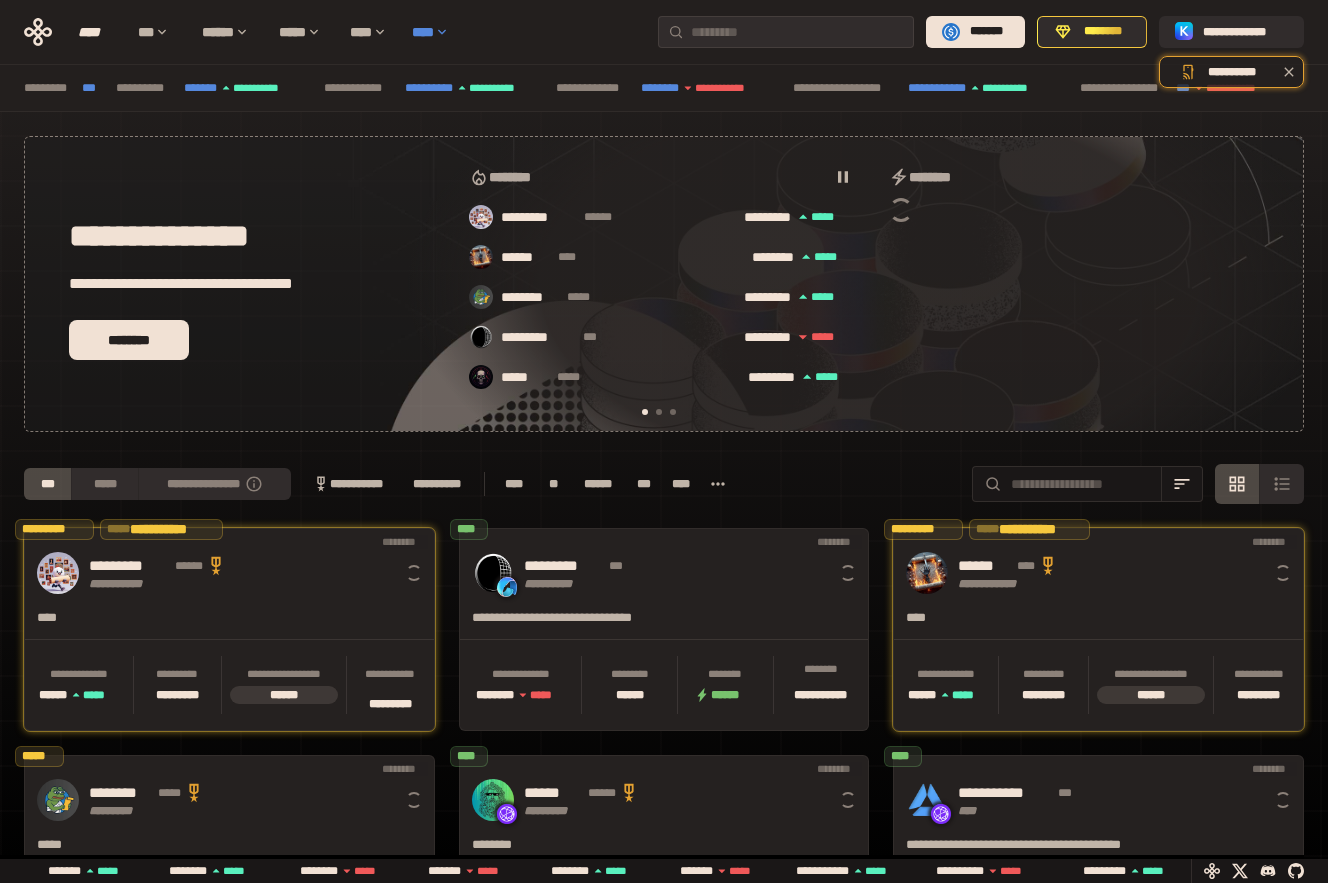 click on "****" at bounding box center (435, 32) 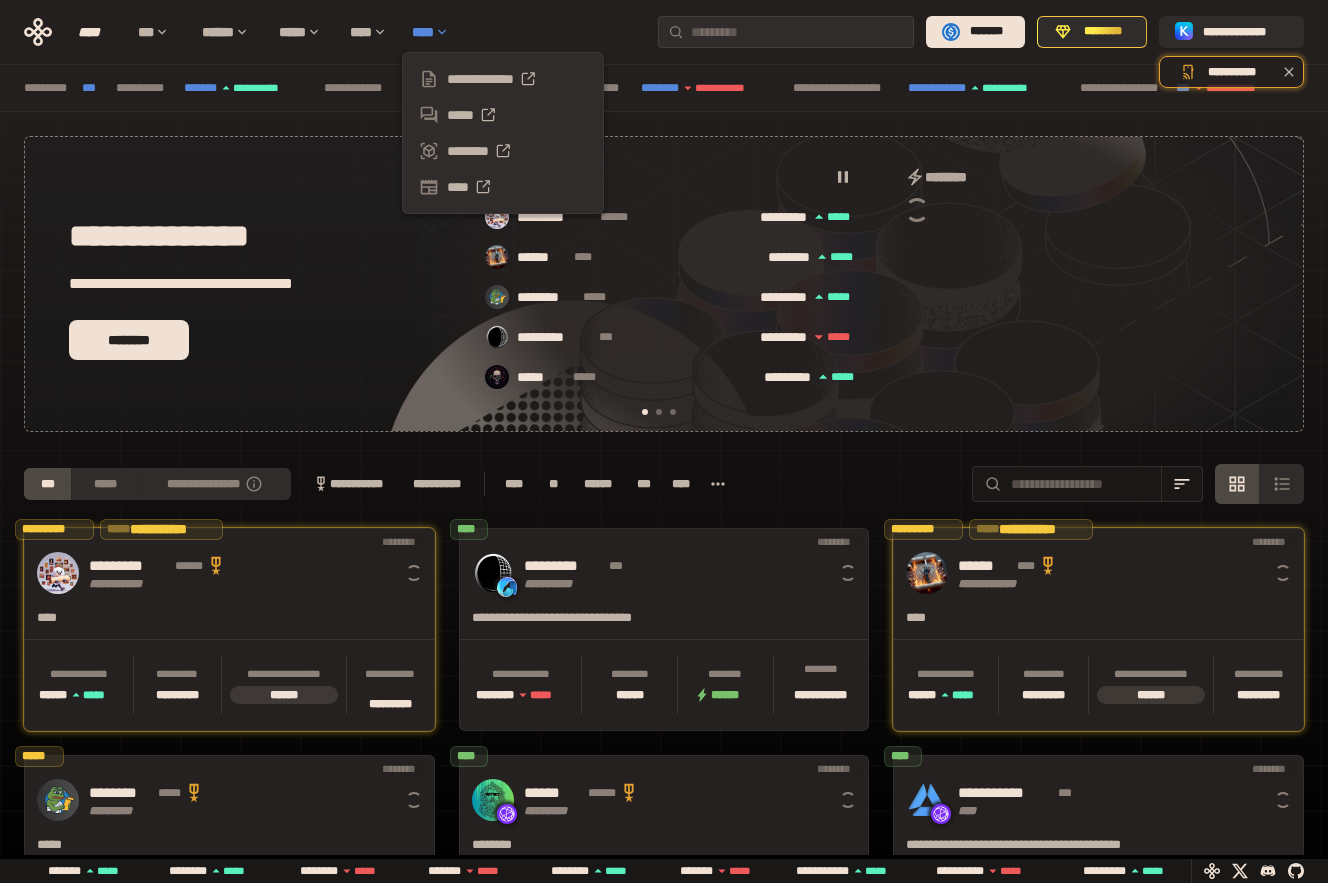 scroll, scrollTop: 0, scrollLeft: 16, axis: horizontal 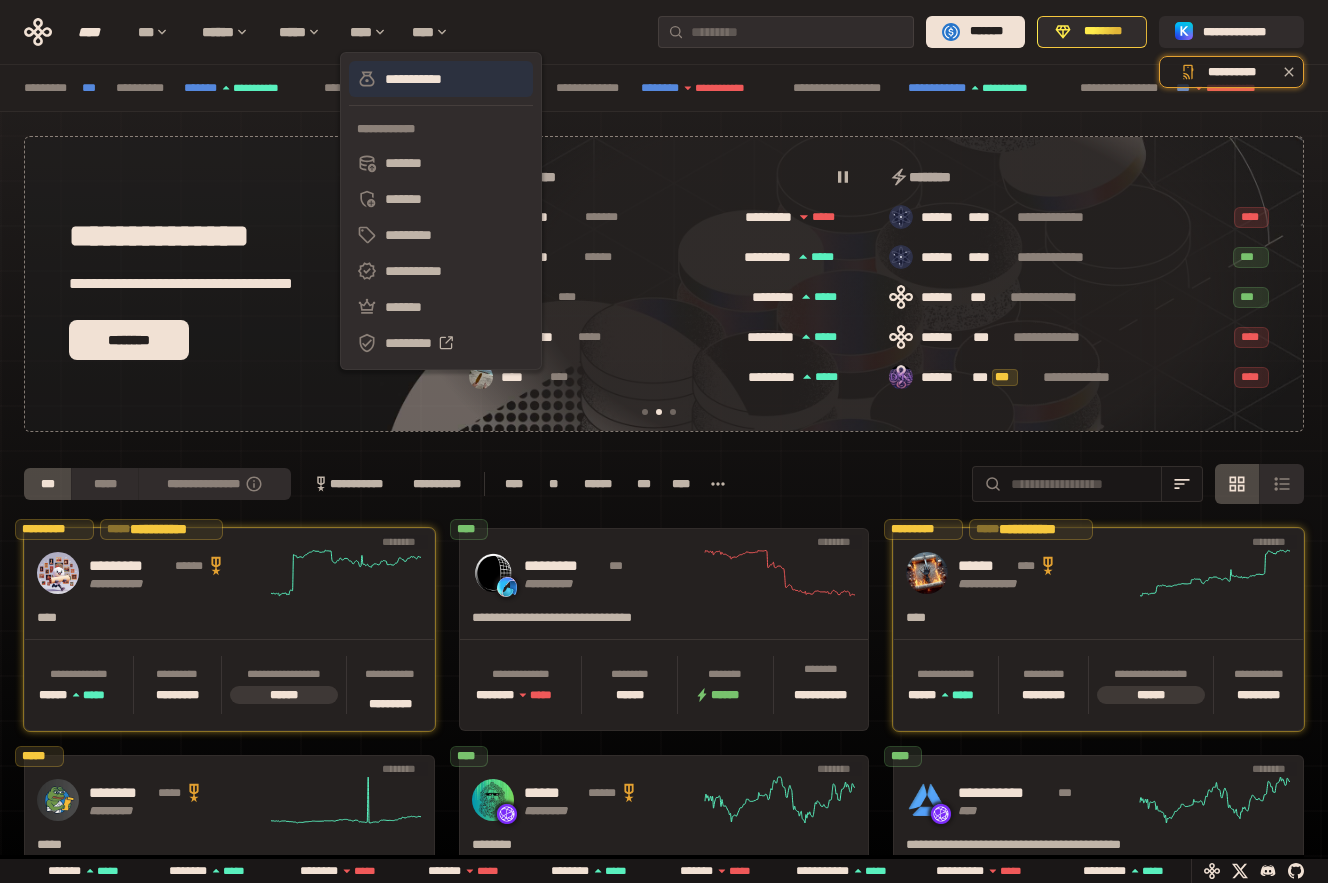 click on "**********" at bounding box center (441, 79) 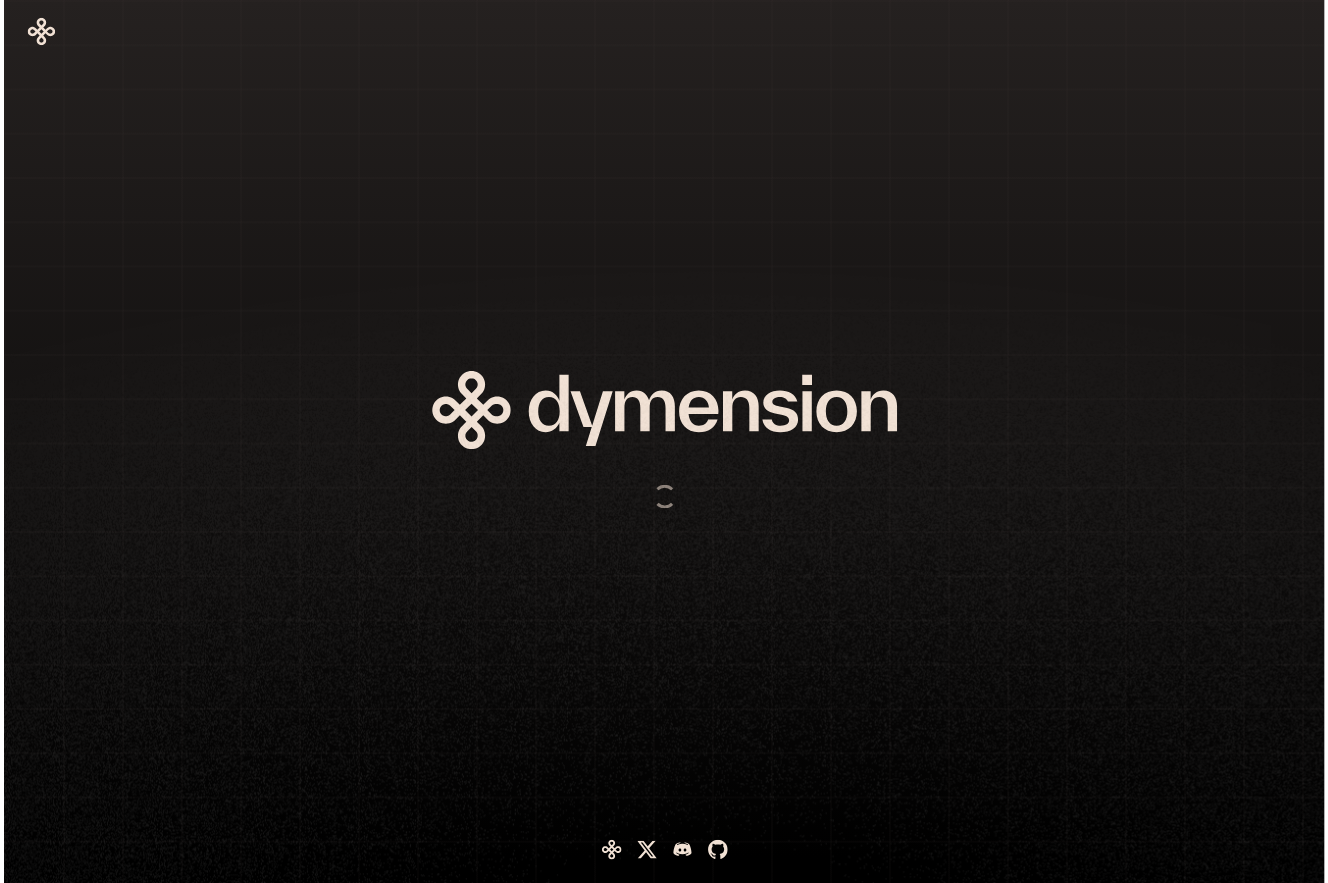 scroll, scrollTop: 0, scrollLeft: 0, axis: both 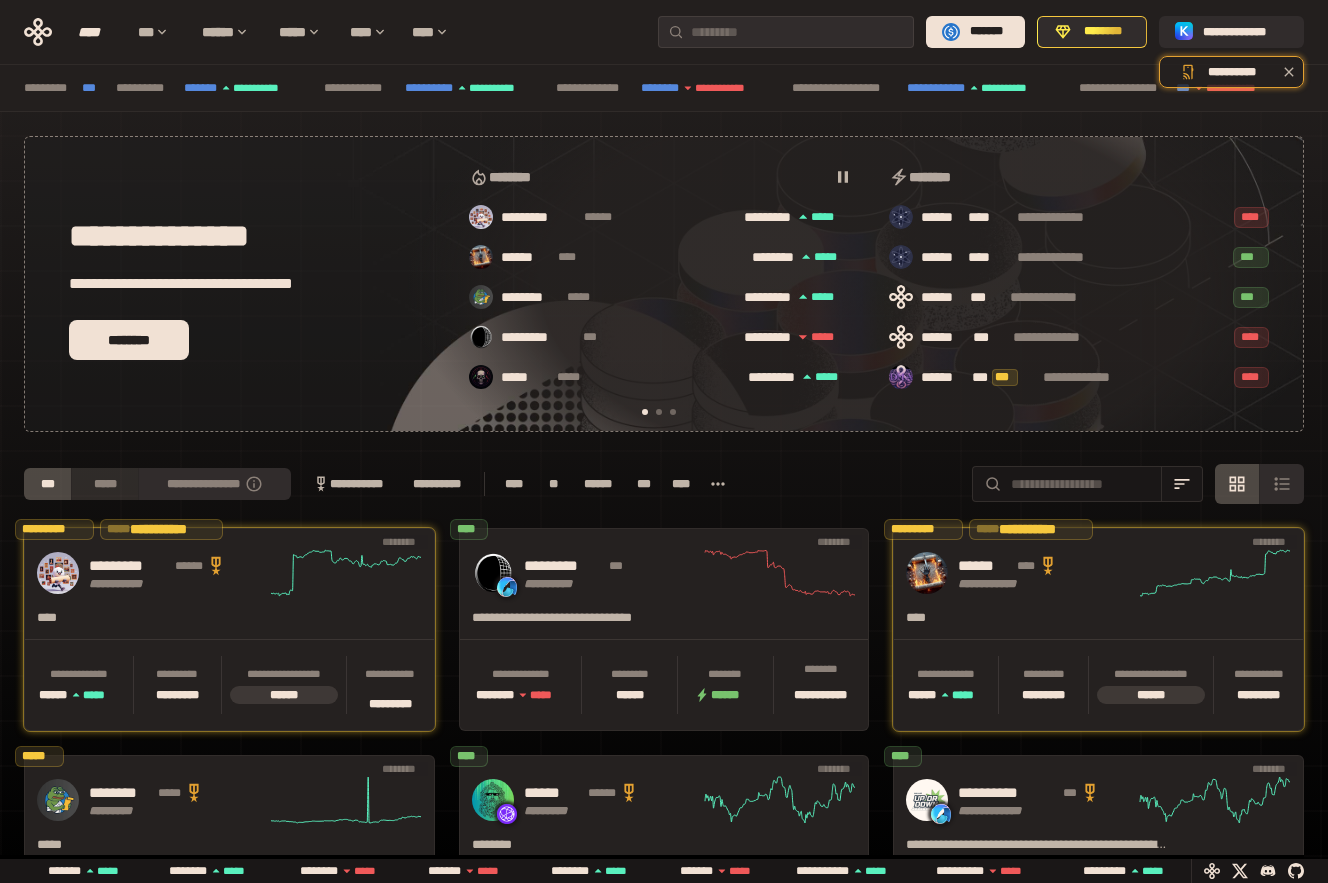 click on "*****" at bounding box center [104, 484] 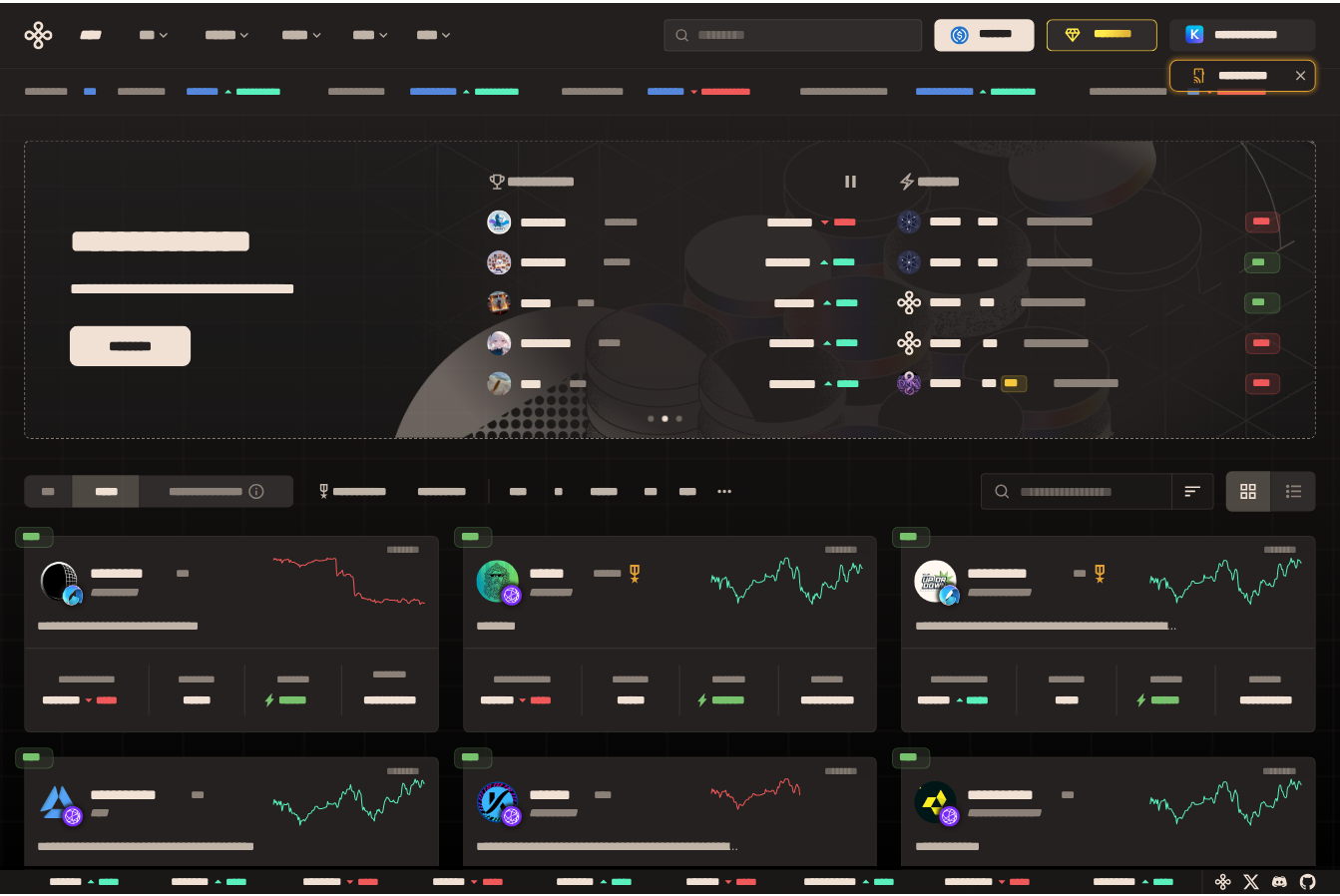 scroll, scrollTop: 0, scrollLeft: 435, axis: horizontal 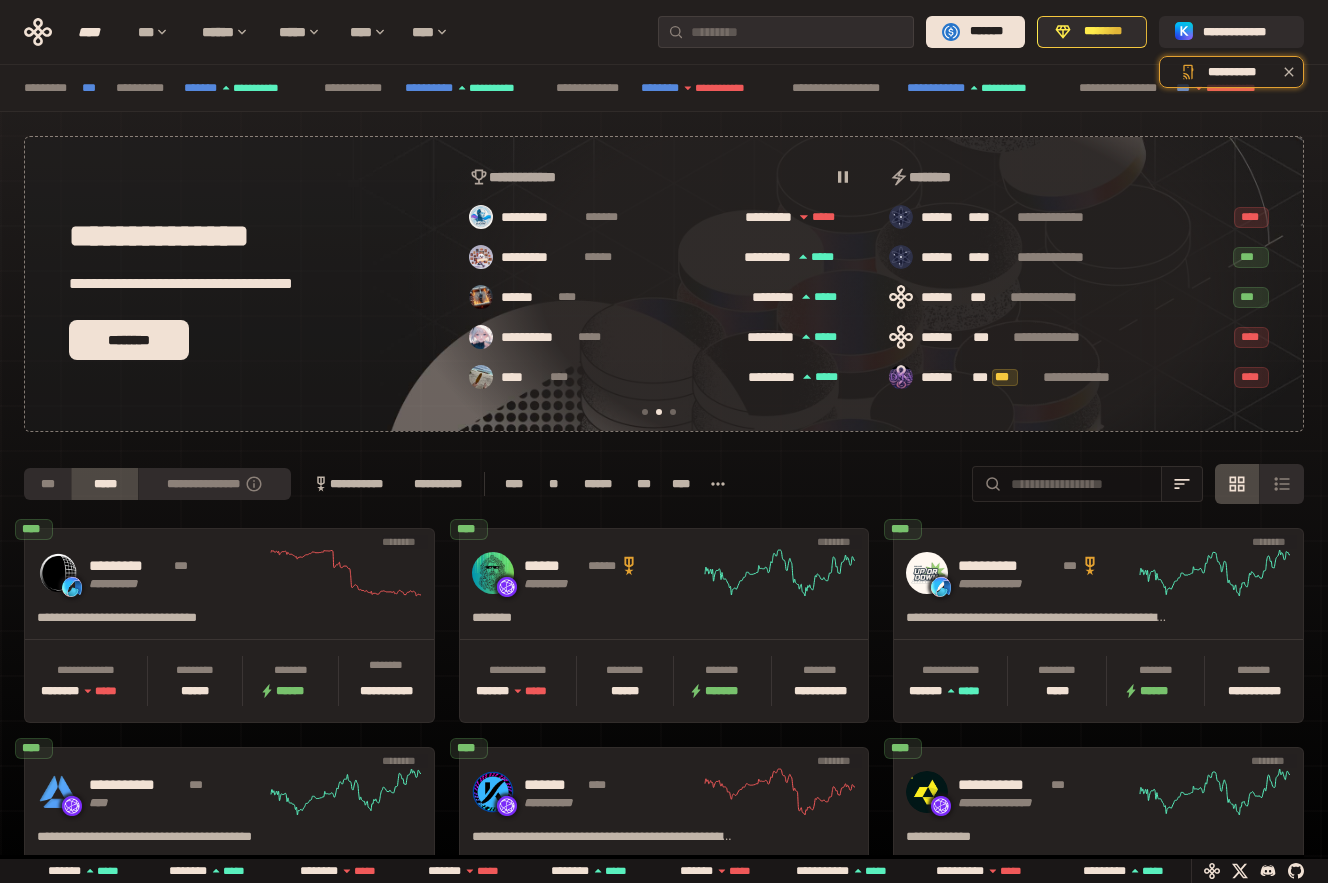 click at bounding box center (1081, 484) 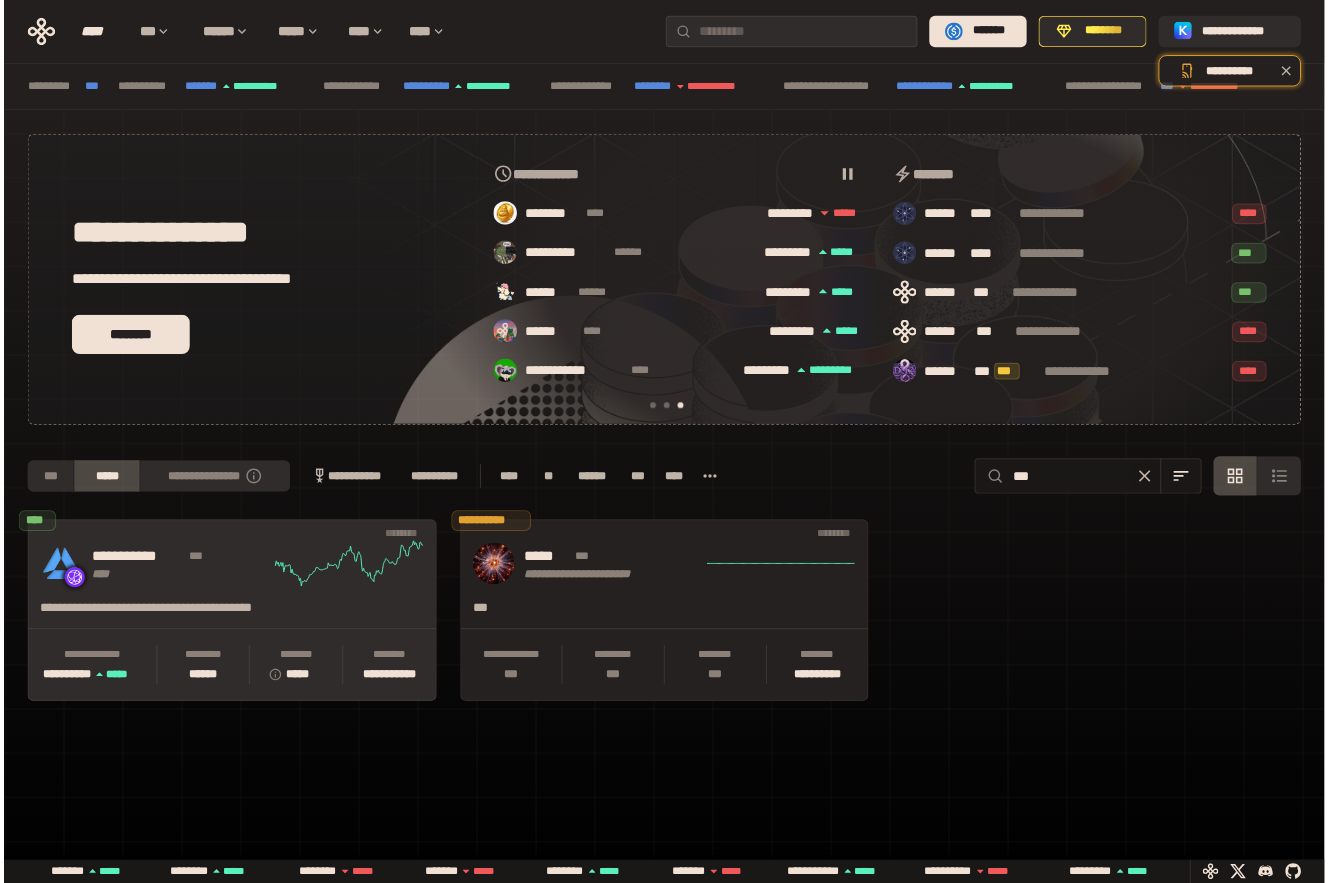 scroll, scrollTop: 0, scrollLeft: 856, axis: horizontal 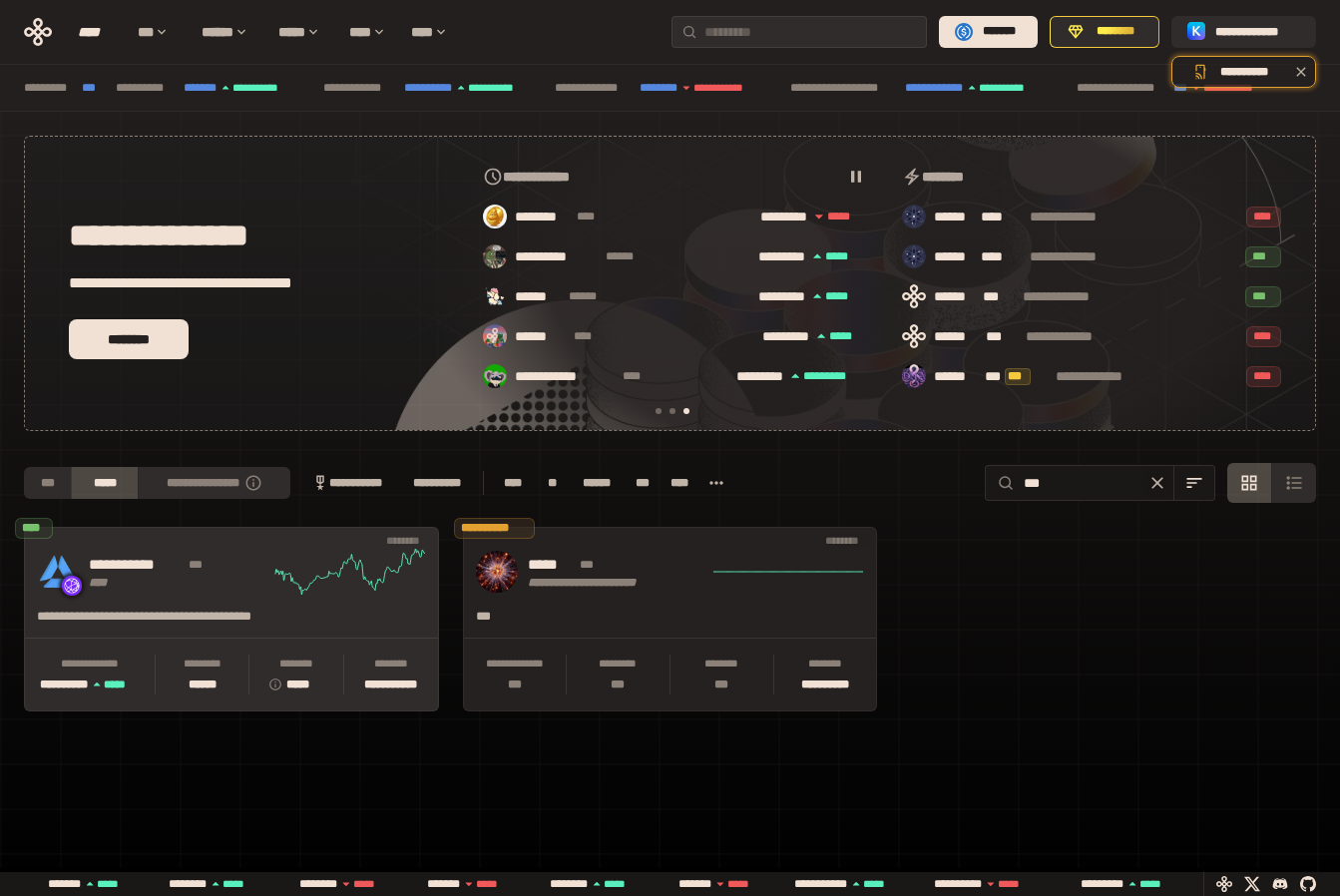 type on "***" 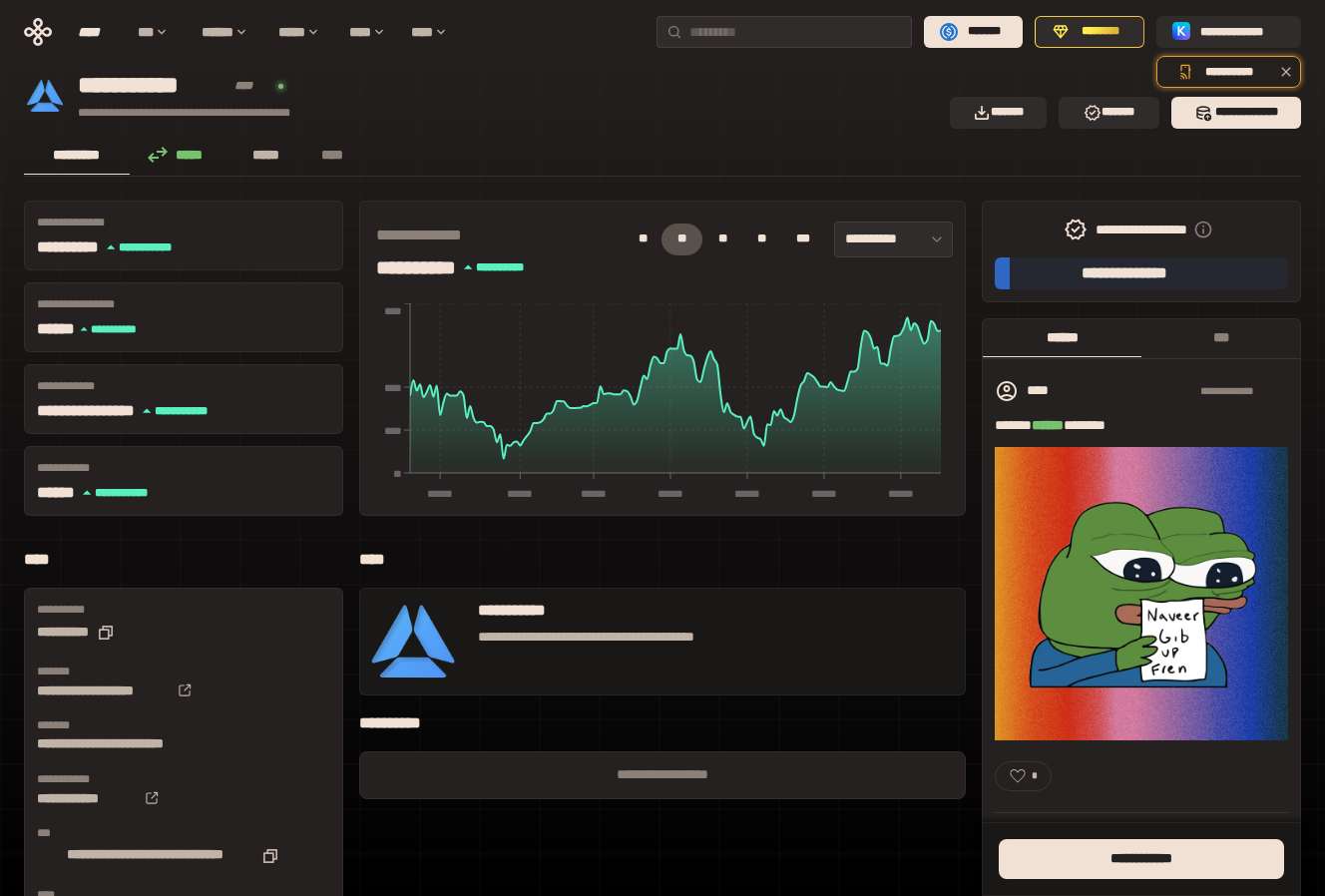click on "*****" at bounding box center (266, 155) 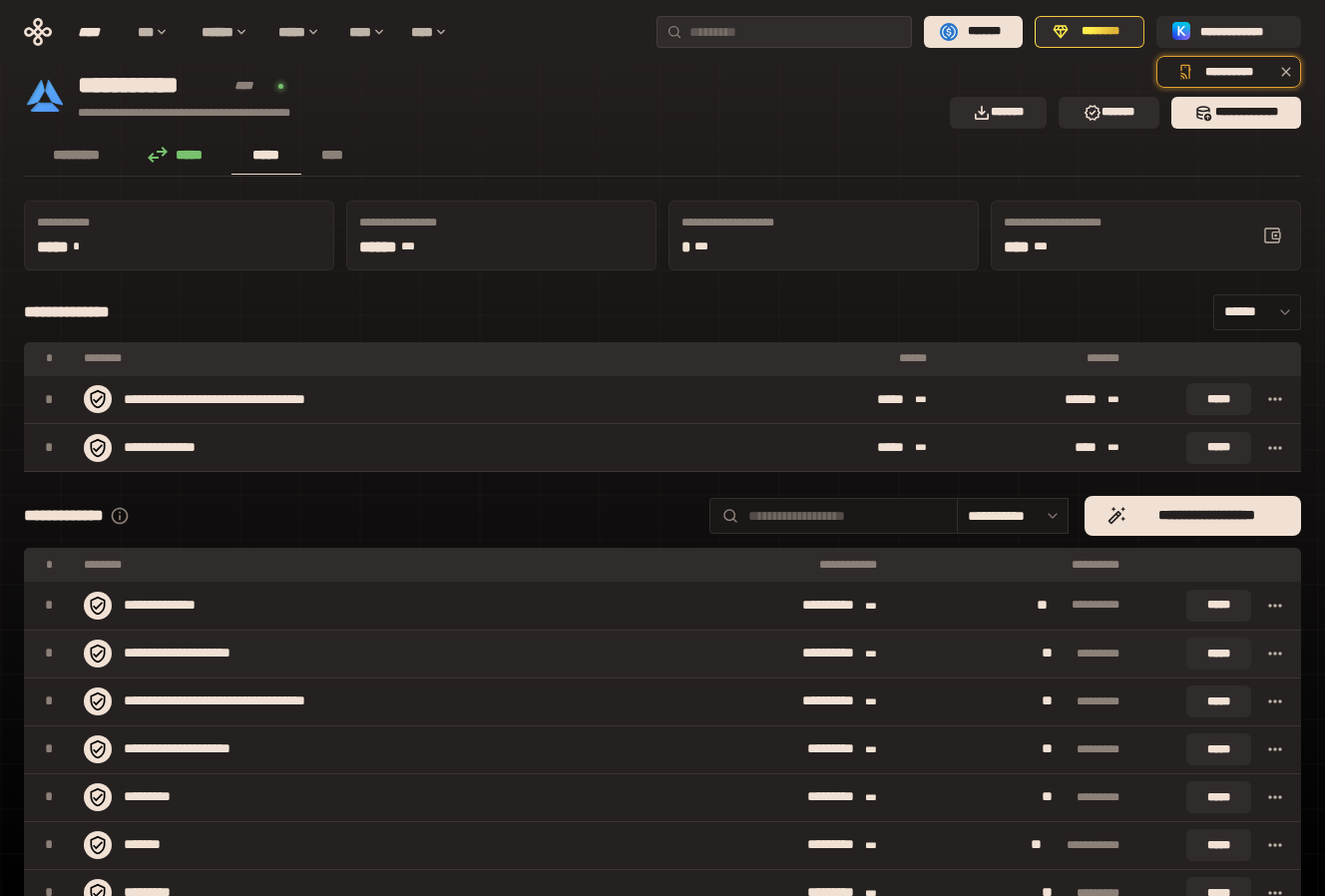 type 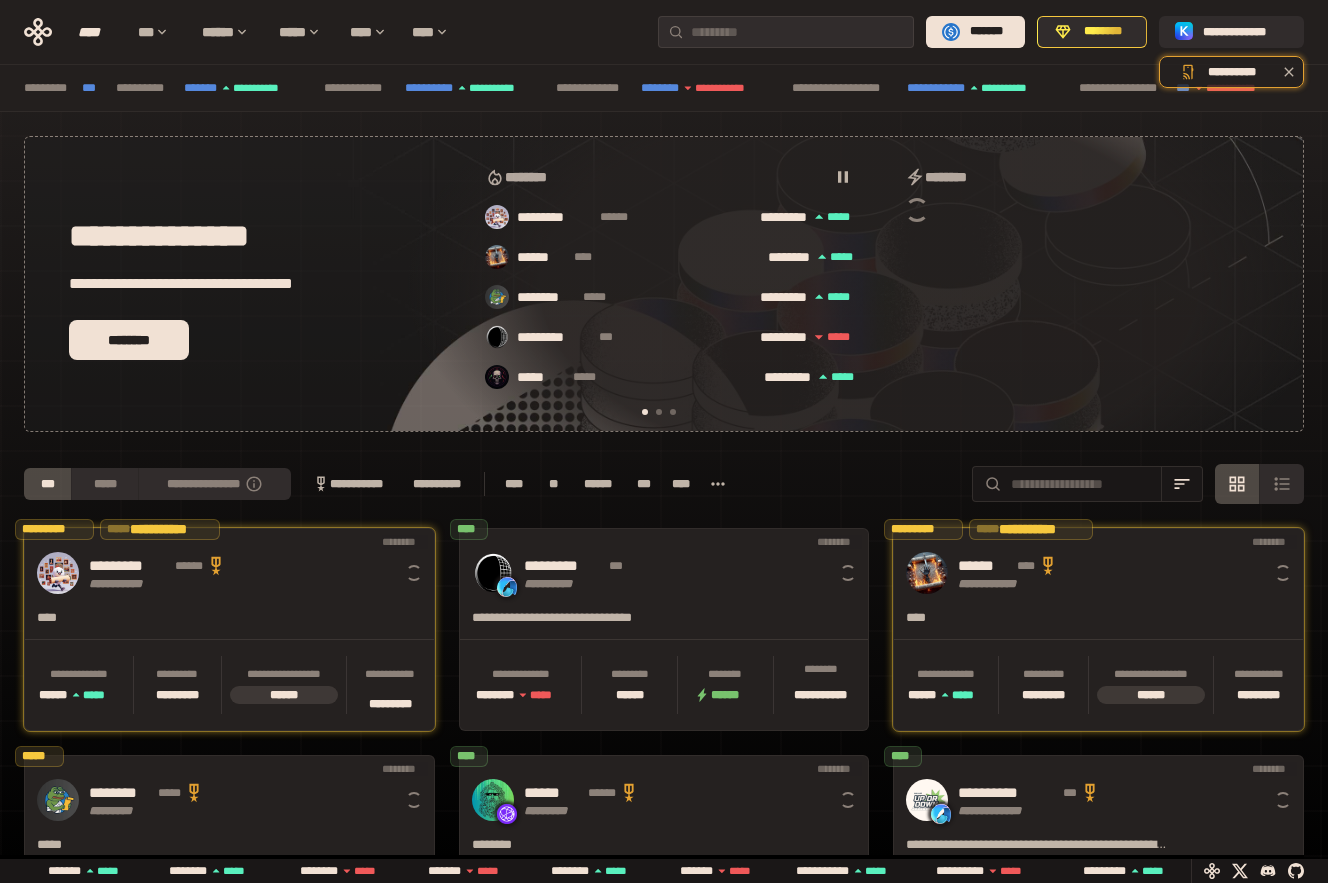 scroll, scrollTop: 0, scrollLeft: 16, axis: horizontal 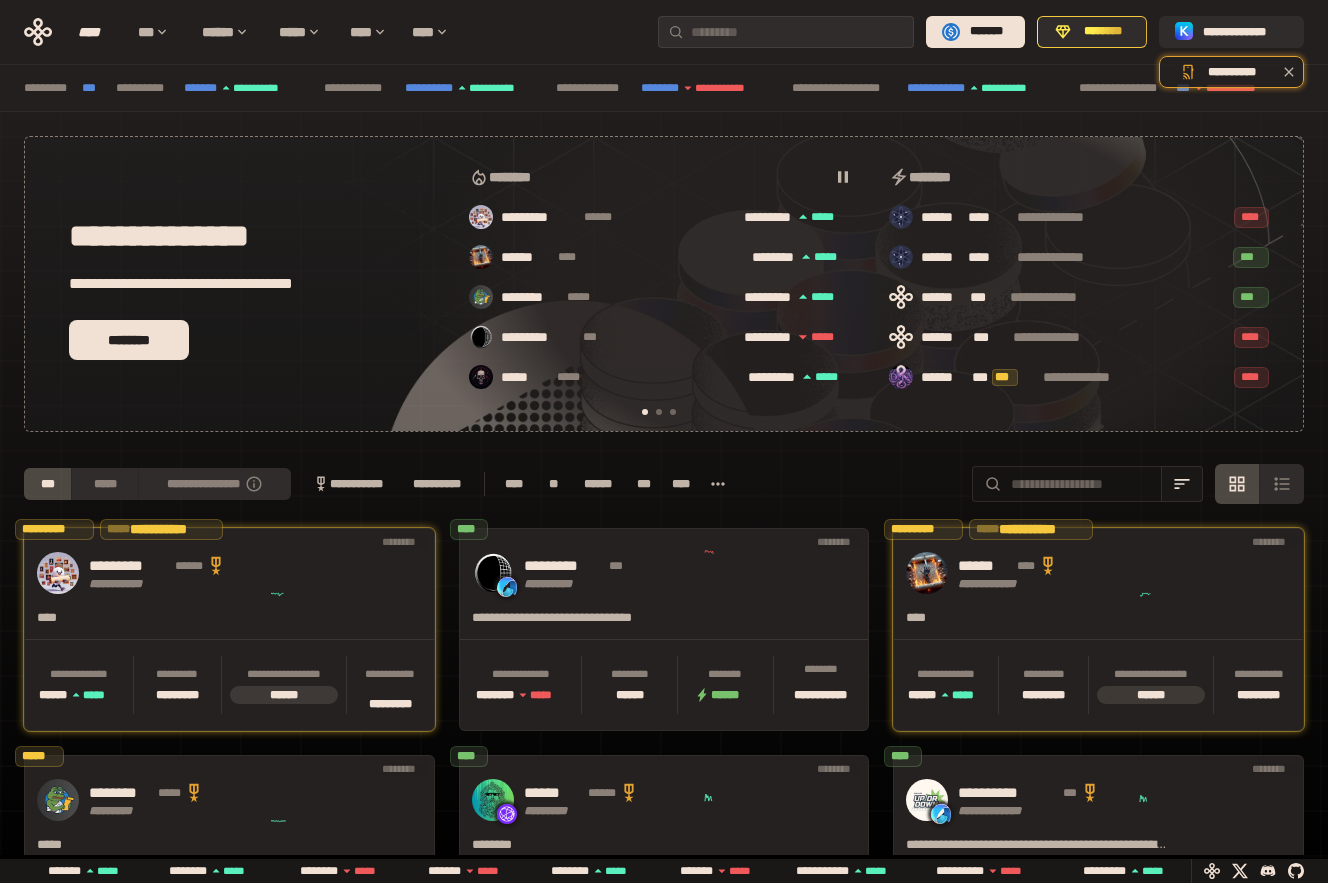 click at bounding box center [1081, 484] 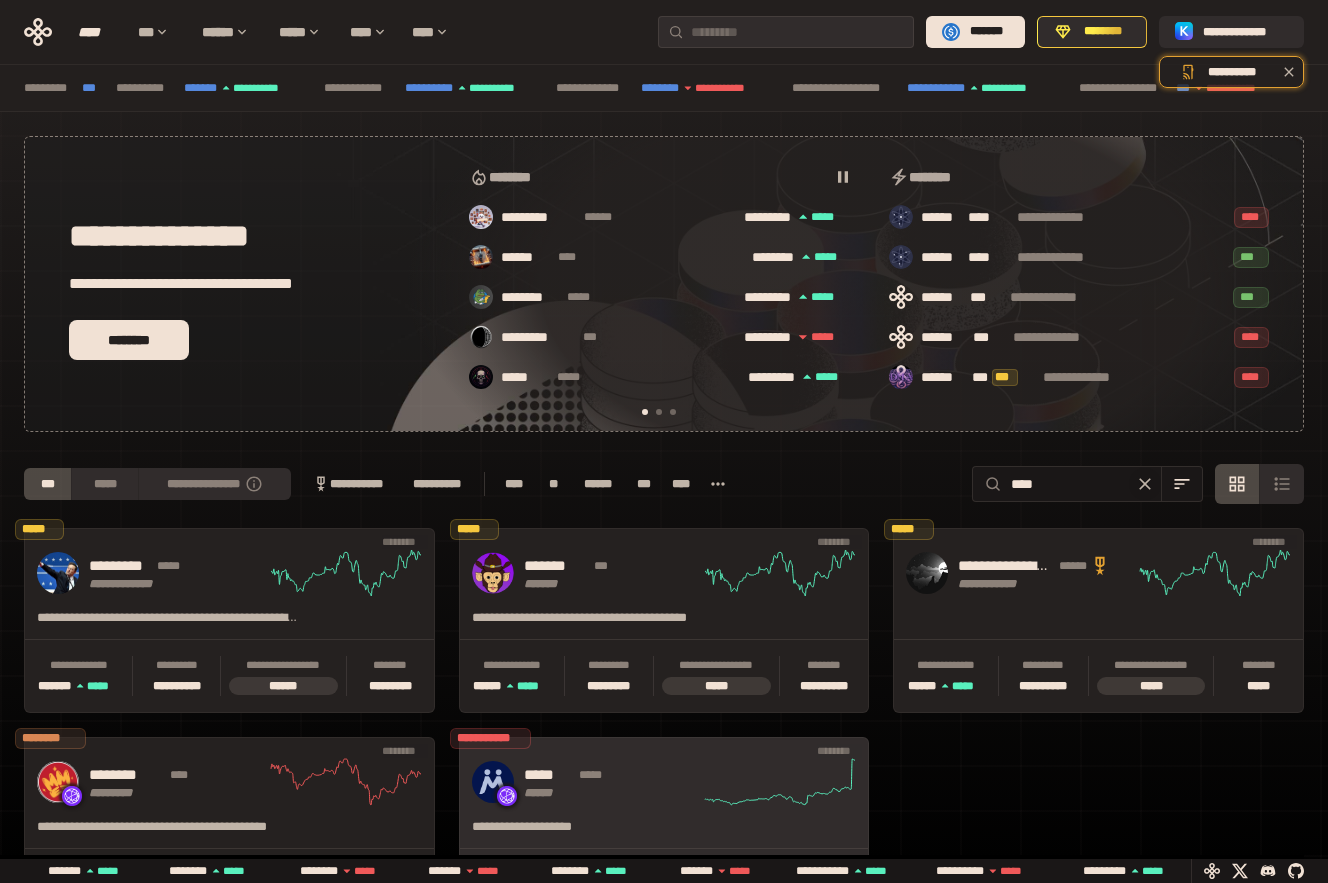 type on "****" 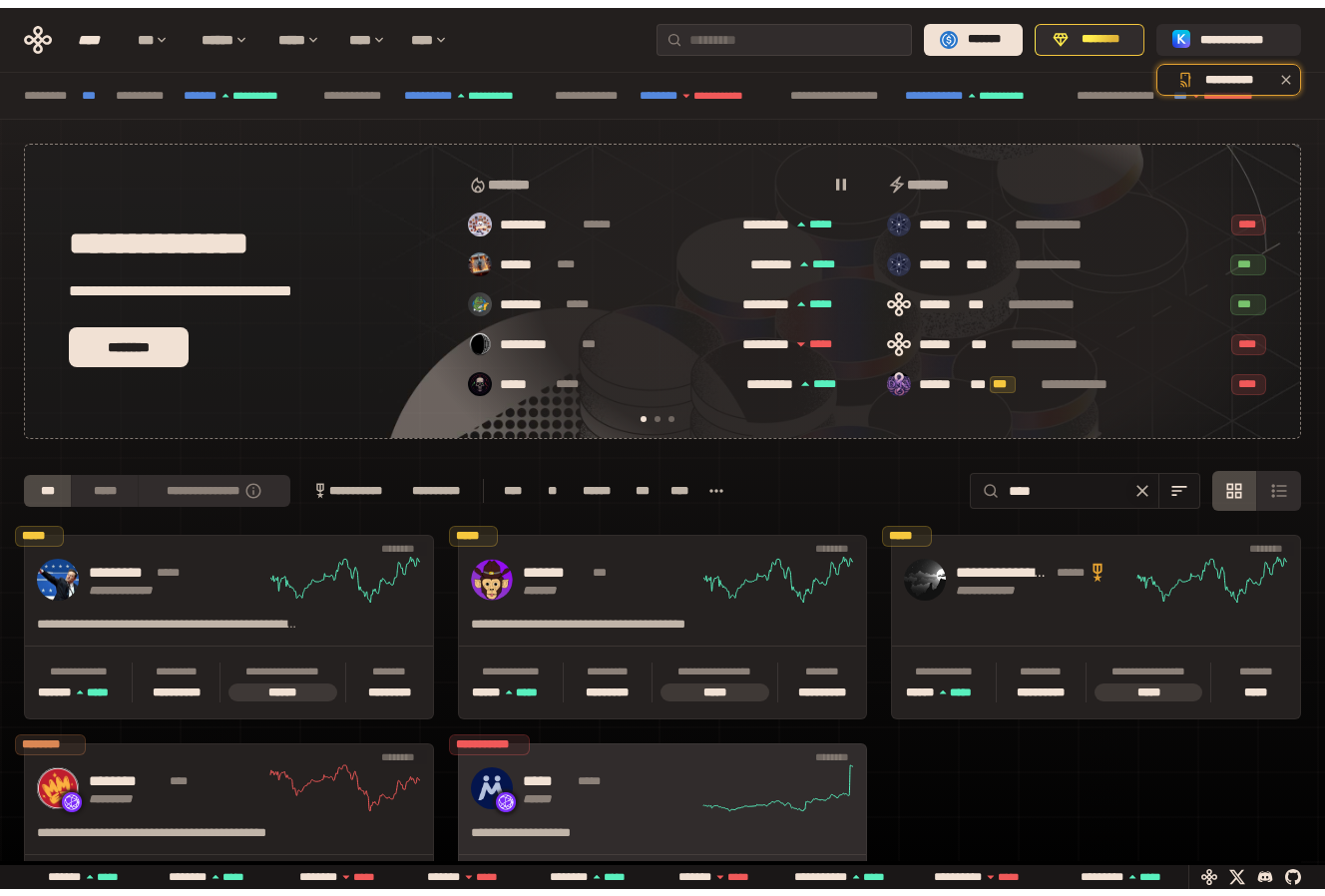 scroll, scrollTop: 0, scrollLeft: 172, axis: horizontal 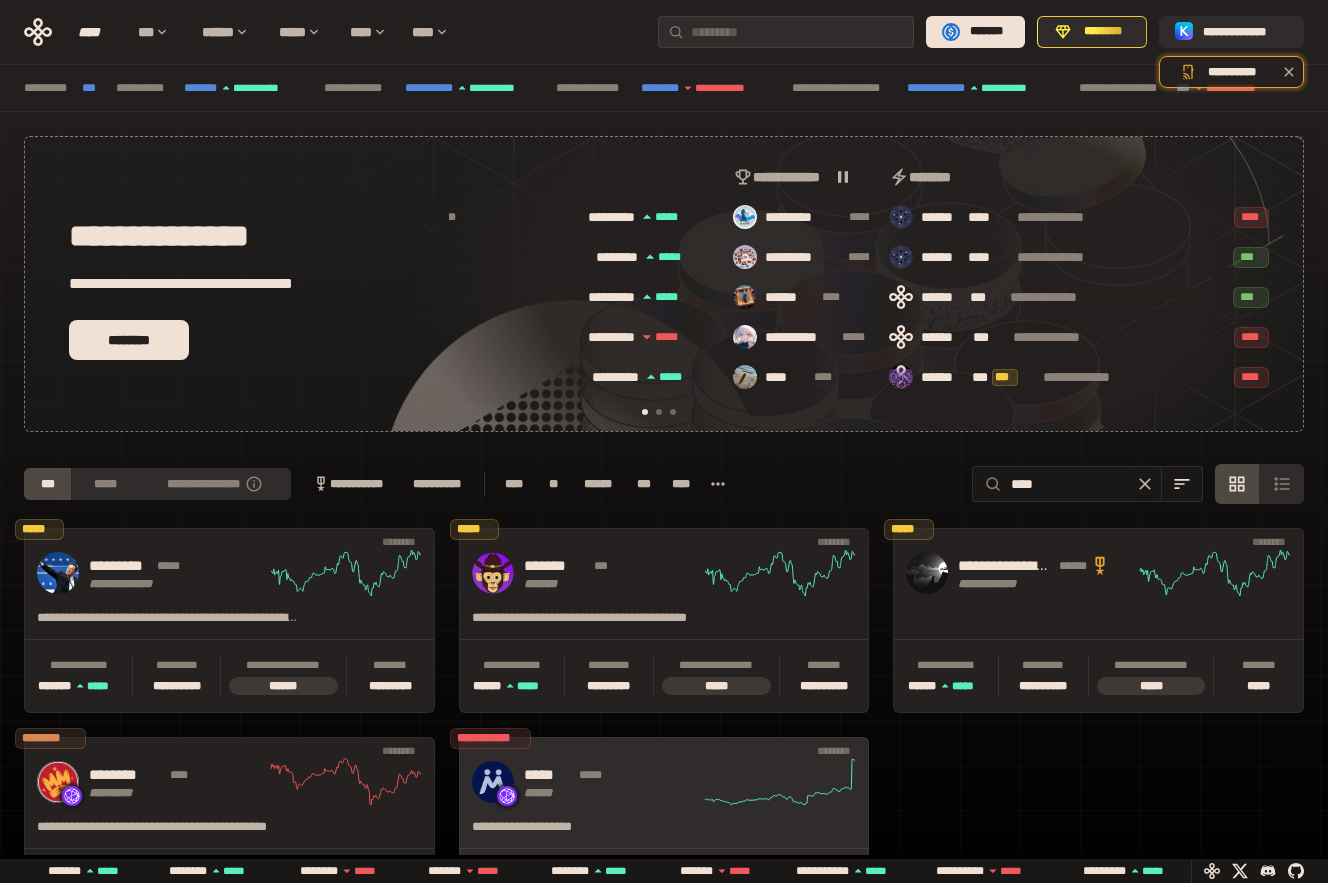 click on "***** *****    ******" at bounding box center (612, 782) 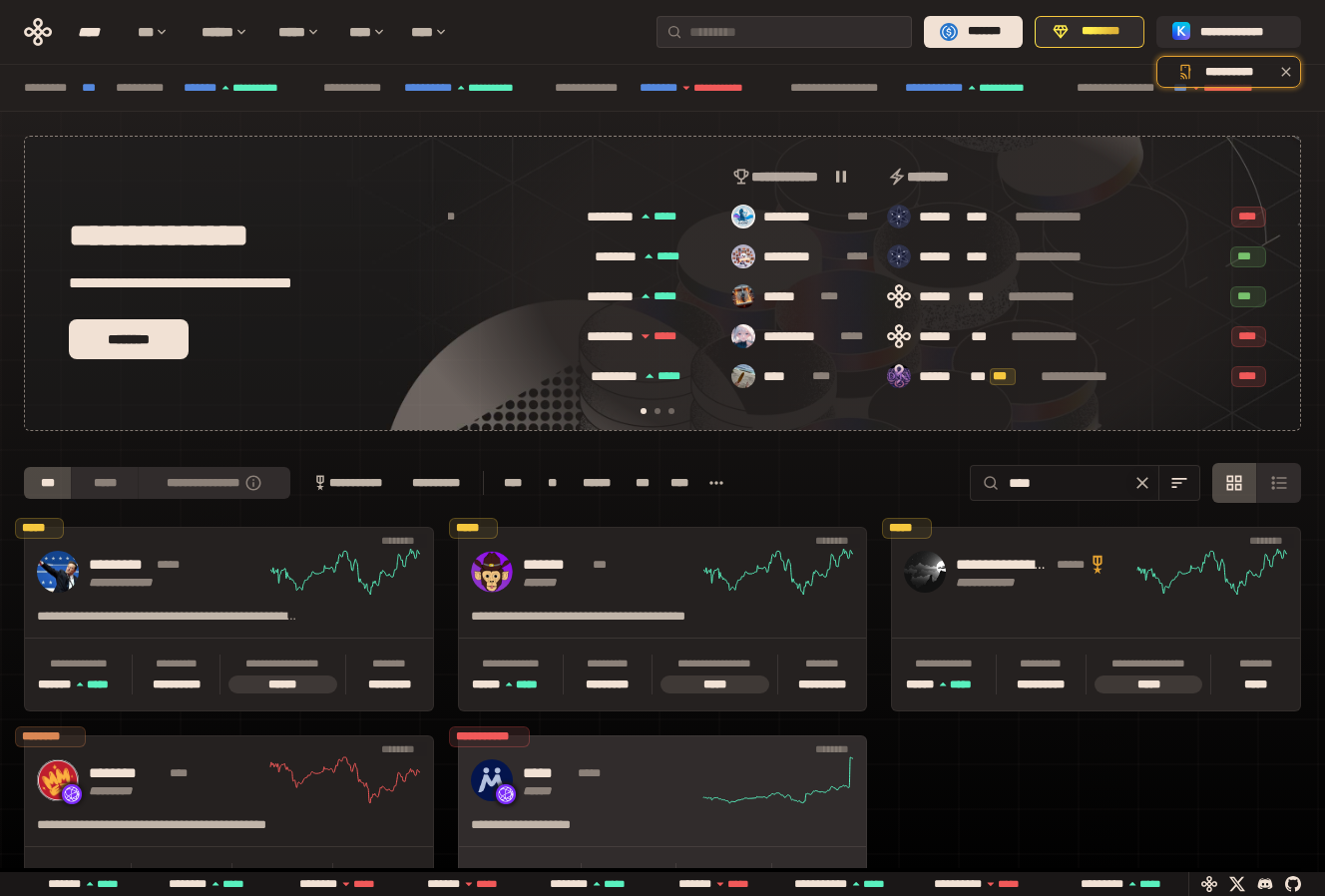 scroll, scrollTop: 0, scrollLeft: 0, axis: both 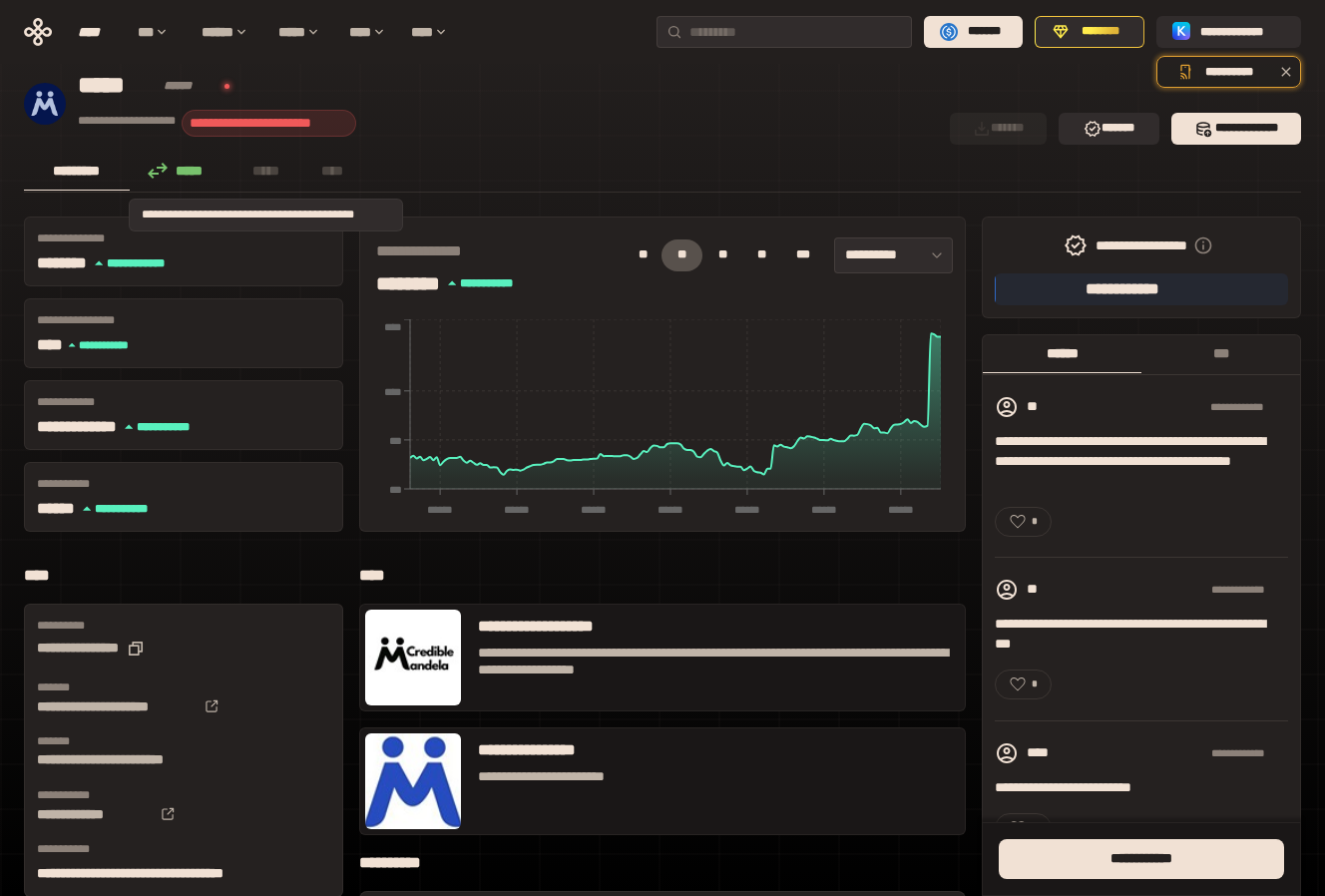 click on "*****" at bounding box center (266, 171) 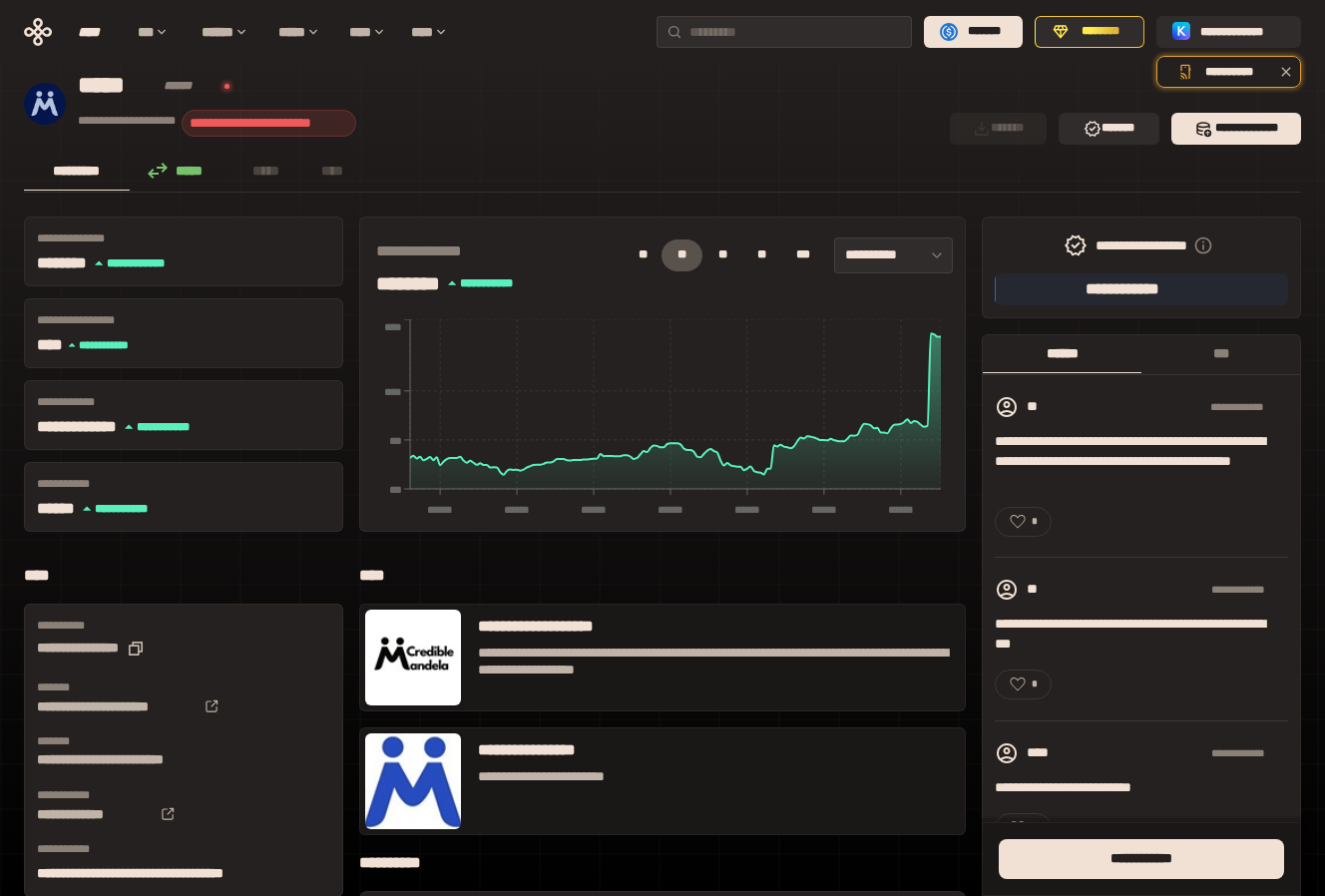 type 